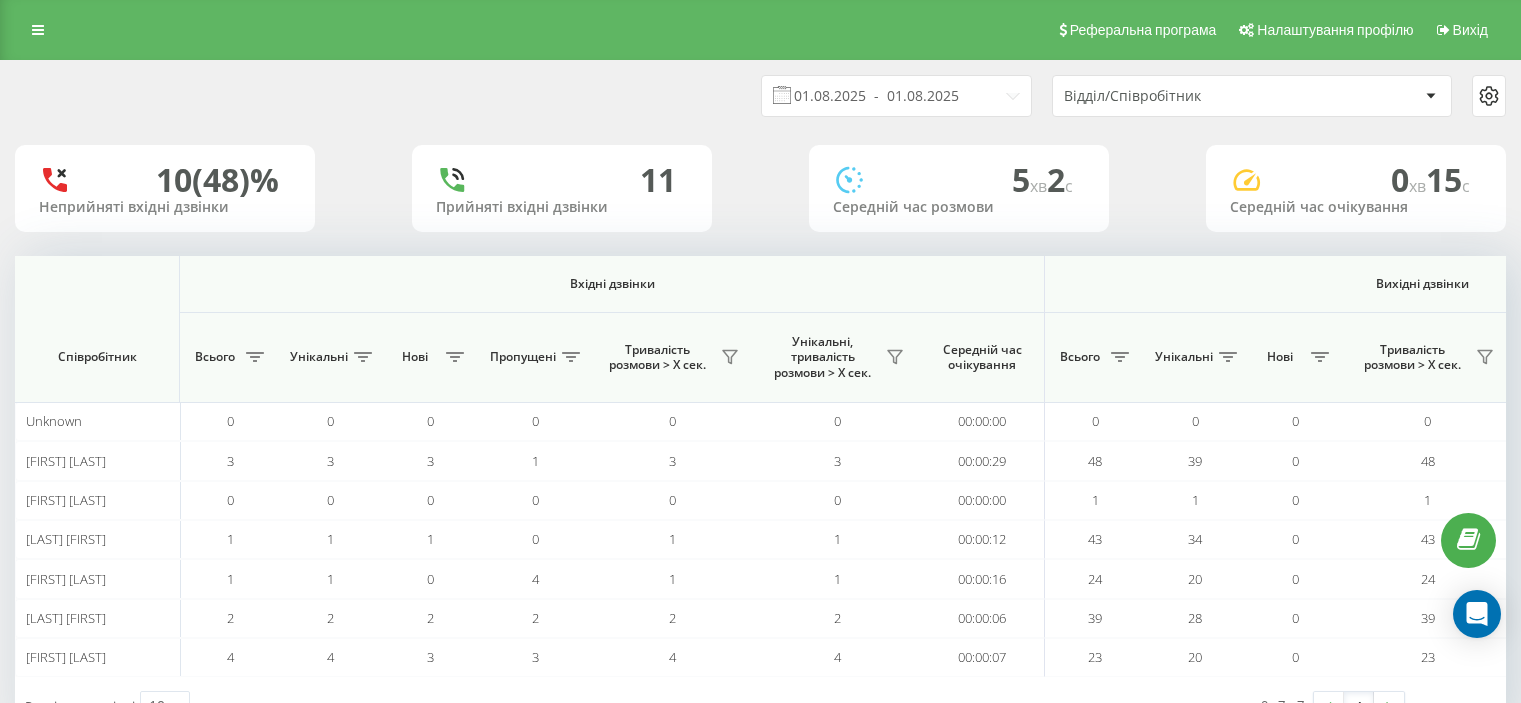 scroll, scrollTop: 68, scrollLeft: 0, axis: vertical 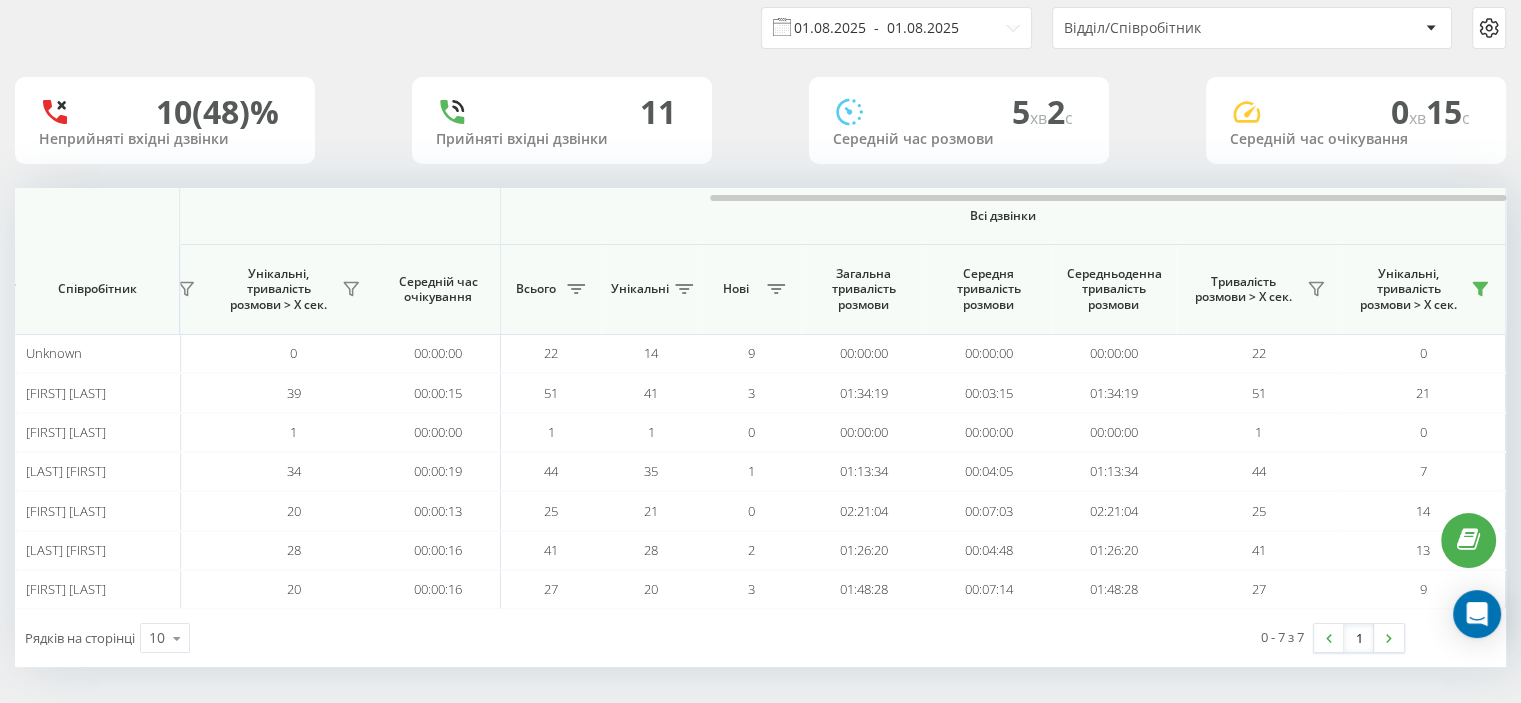 click on "01.08.2025  -  01.08.2025" at bounding box center [896, 28] 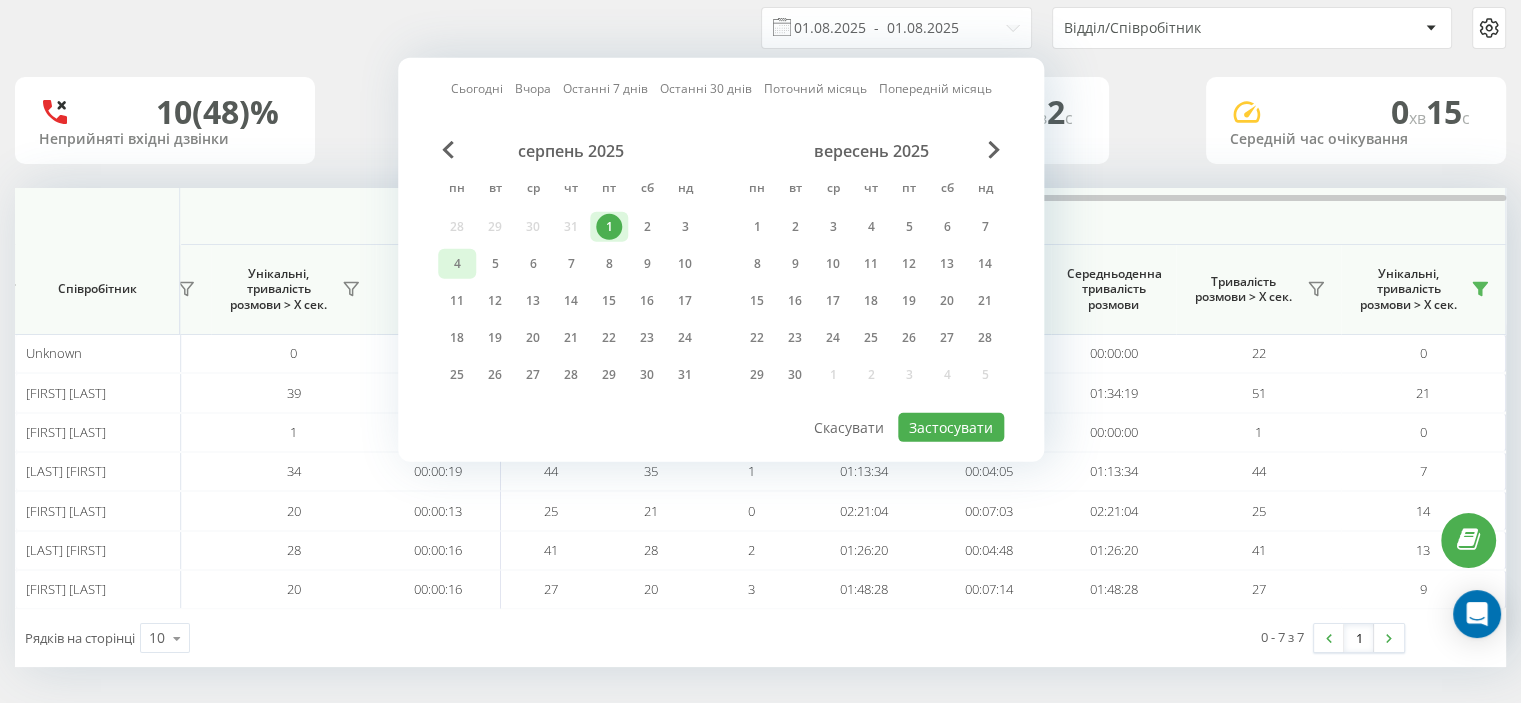 click on "4" at bounding box center [457, 264] 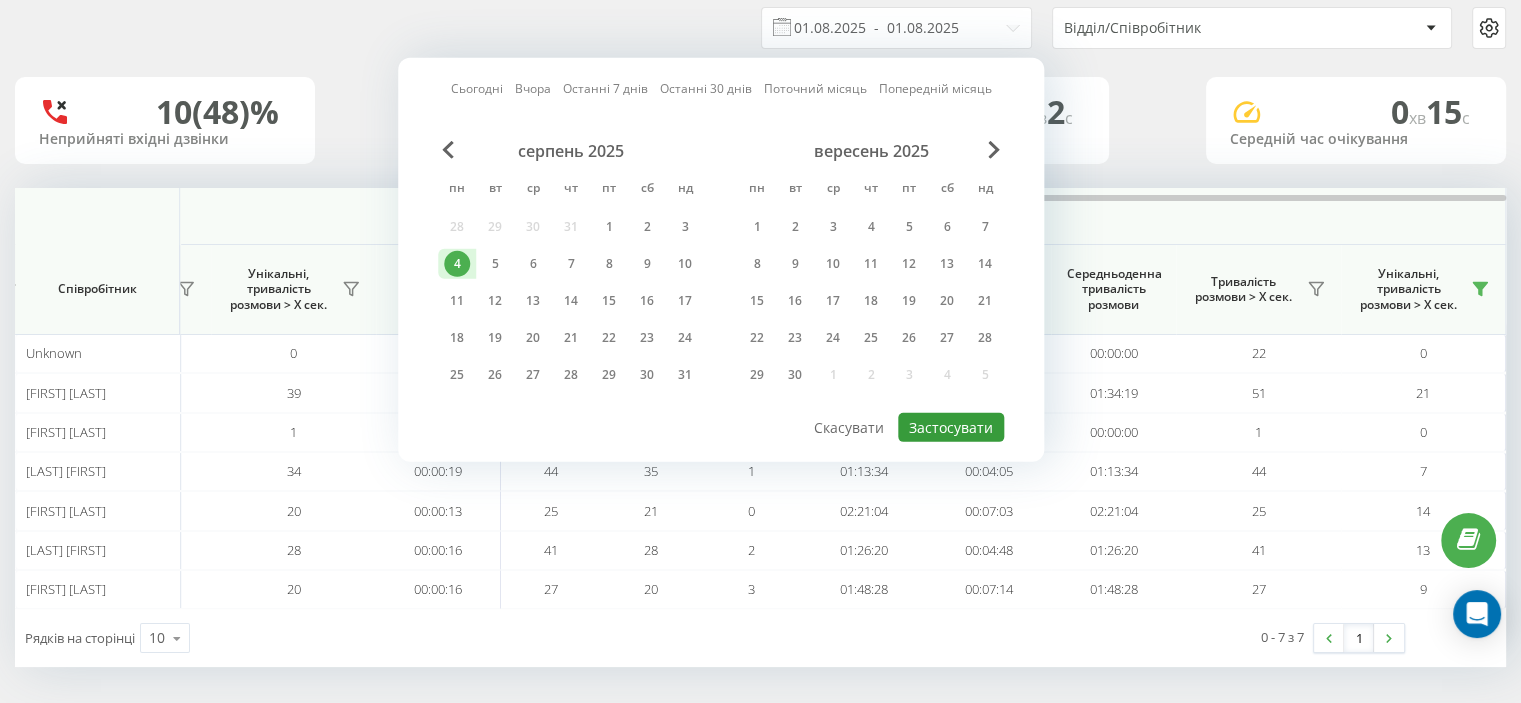 click on "Застосувати" at bounding box center (951, 427) 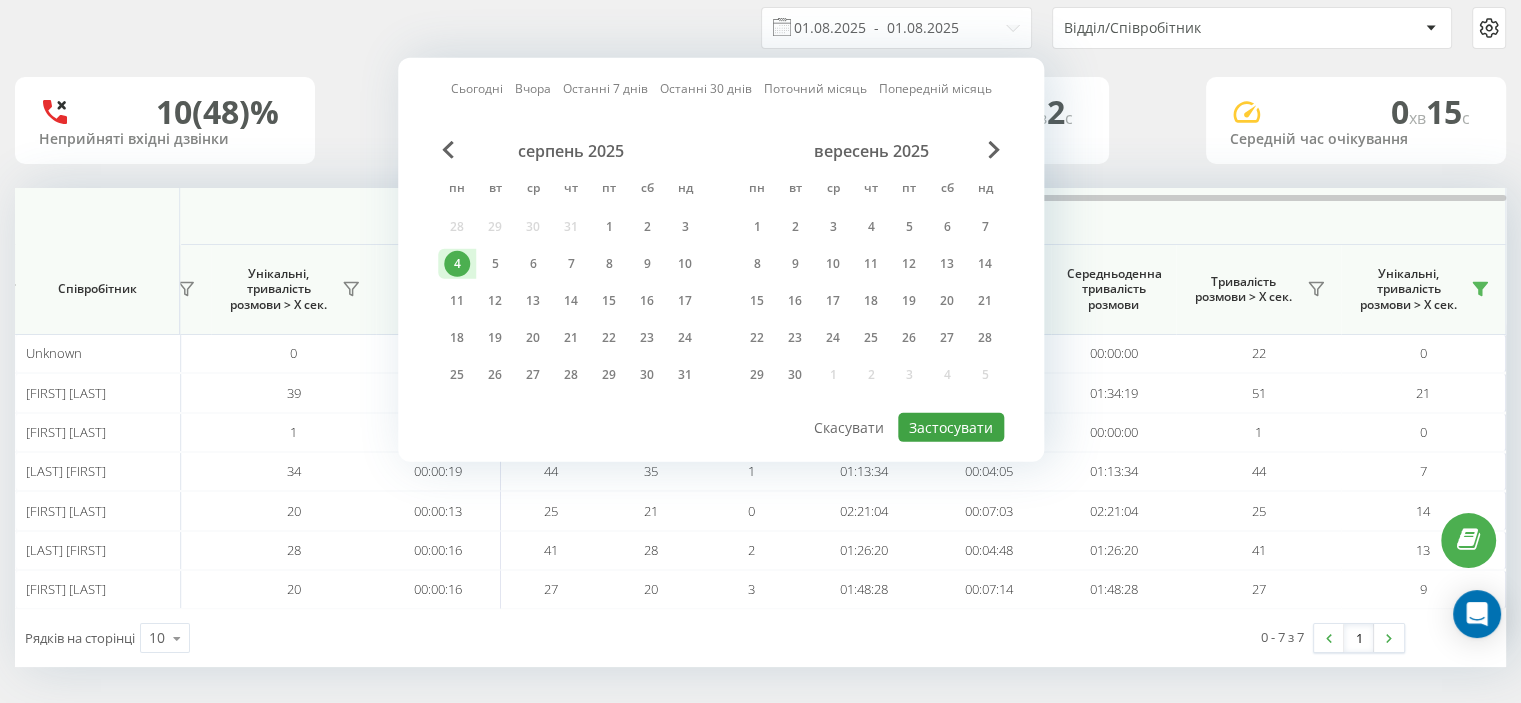 type on "04.08.2025  -  04.08.2025" 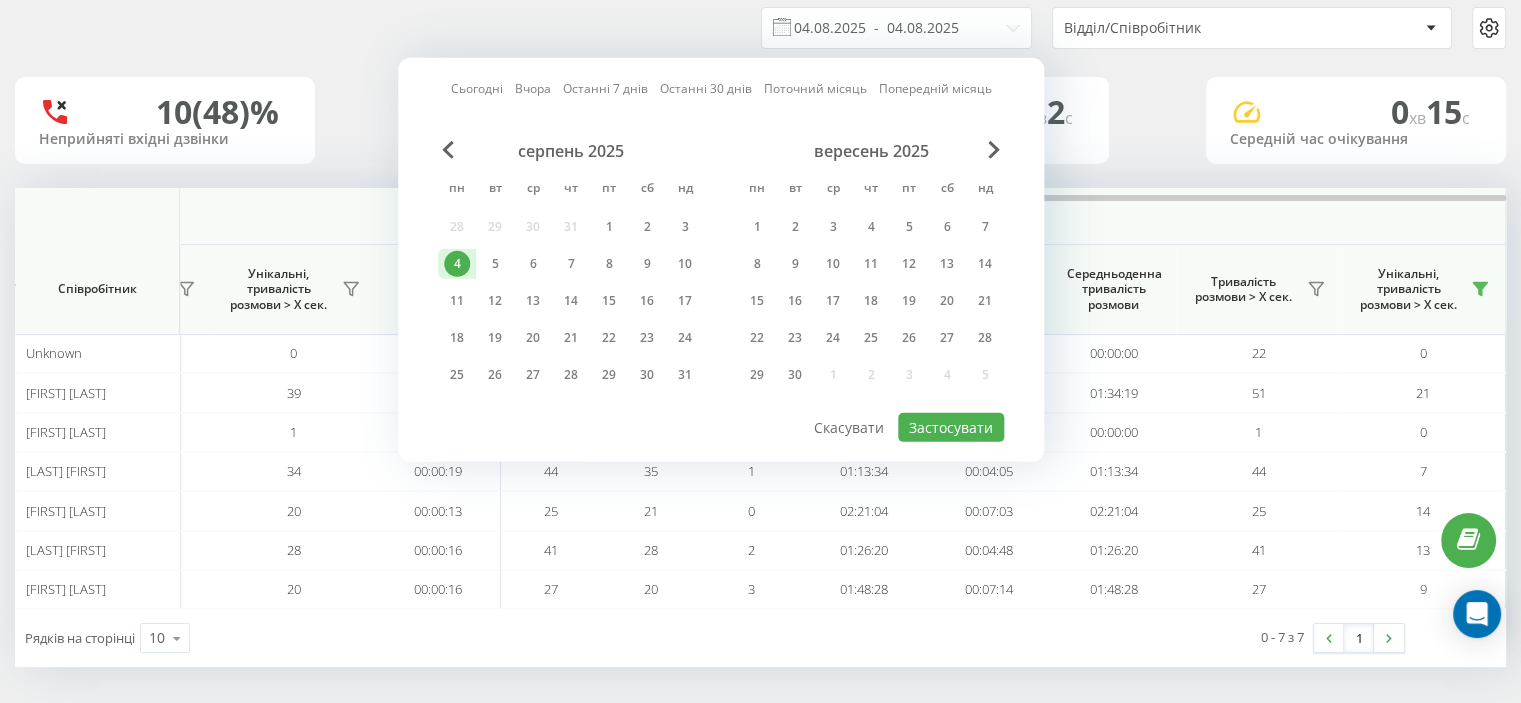 scroll, scrollTop: 0, scrollLeft: 0, axis: both 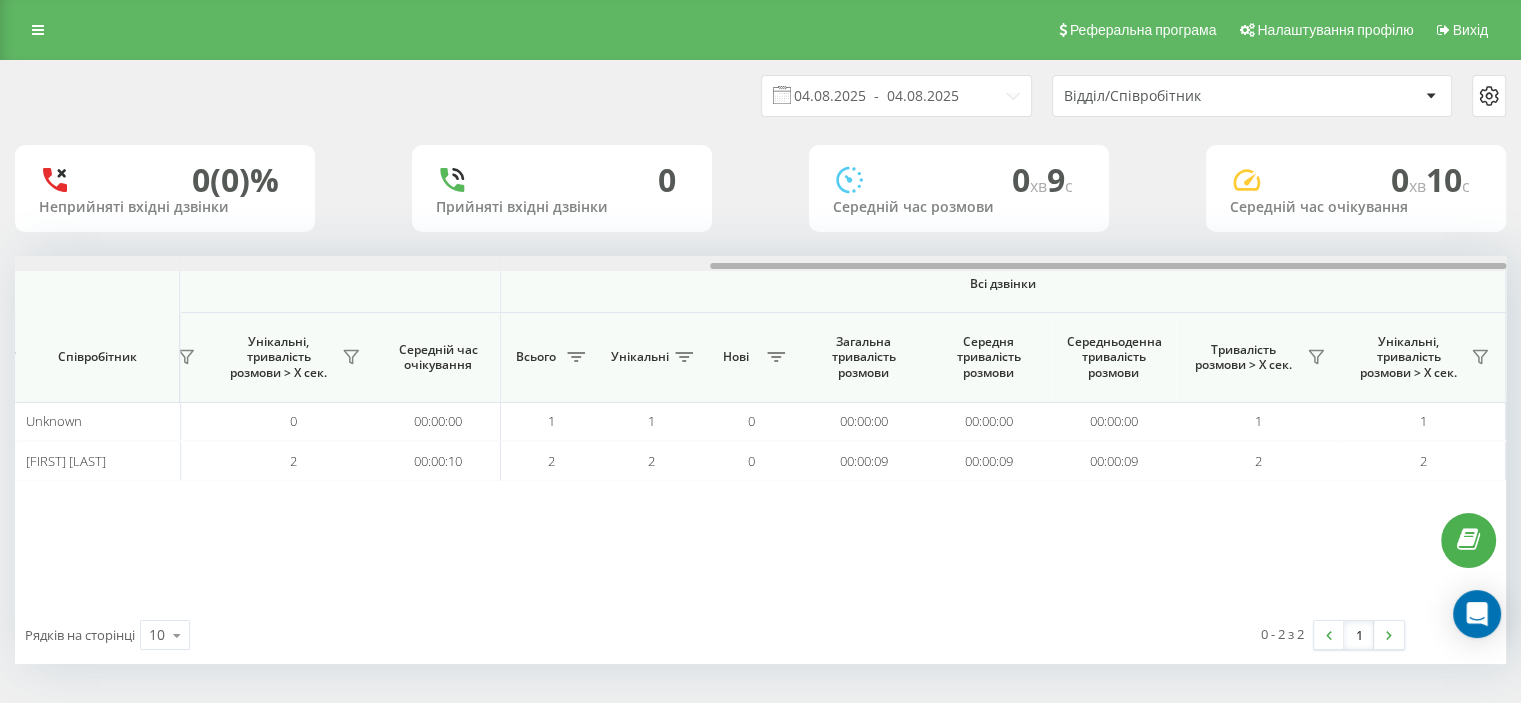 drag, startPoint x: 508, startPoint y: 264, endPoint x: 1535, endPoint y: 169, distance: 1031.3845 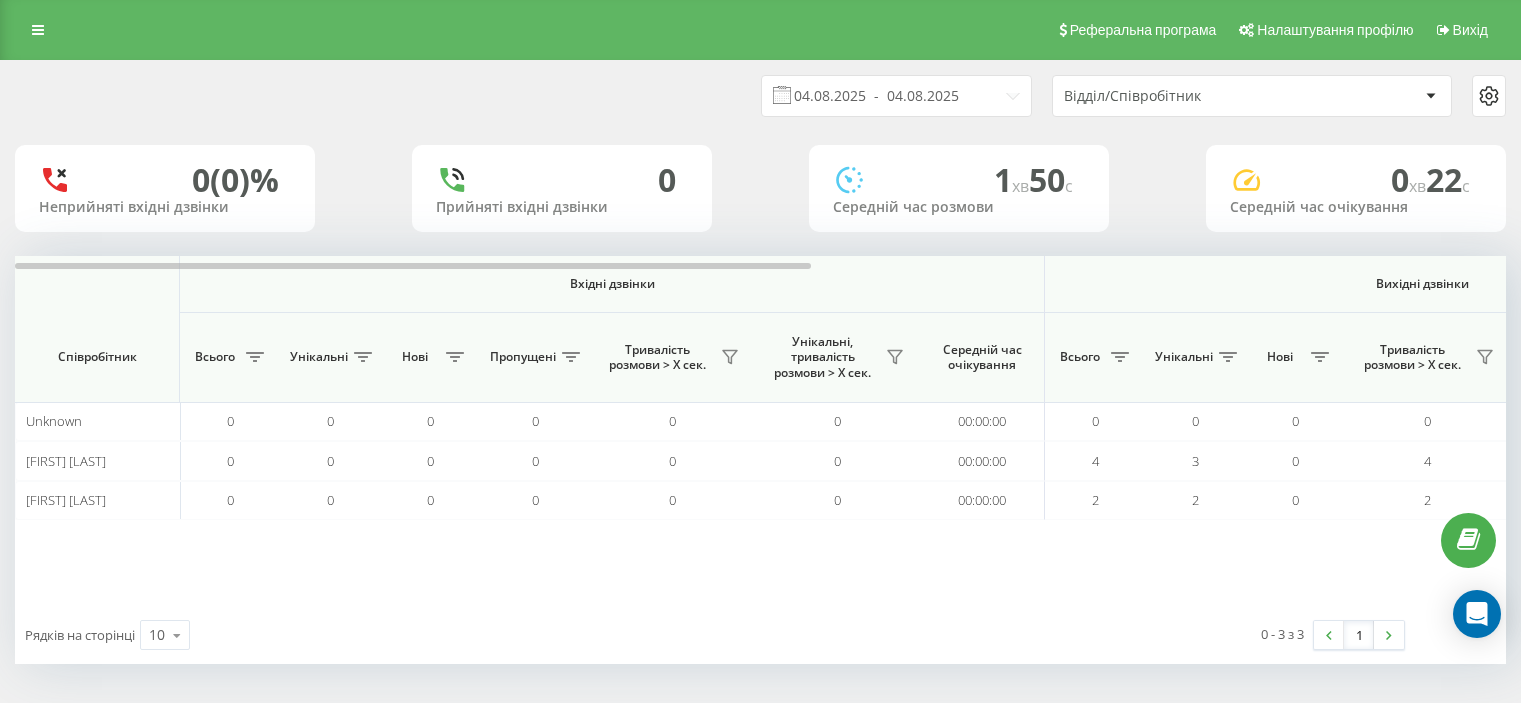 scroll, scrollTop: 0, scrollLeft: 0, axis: both 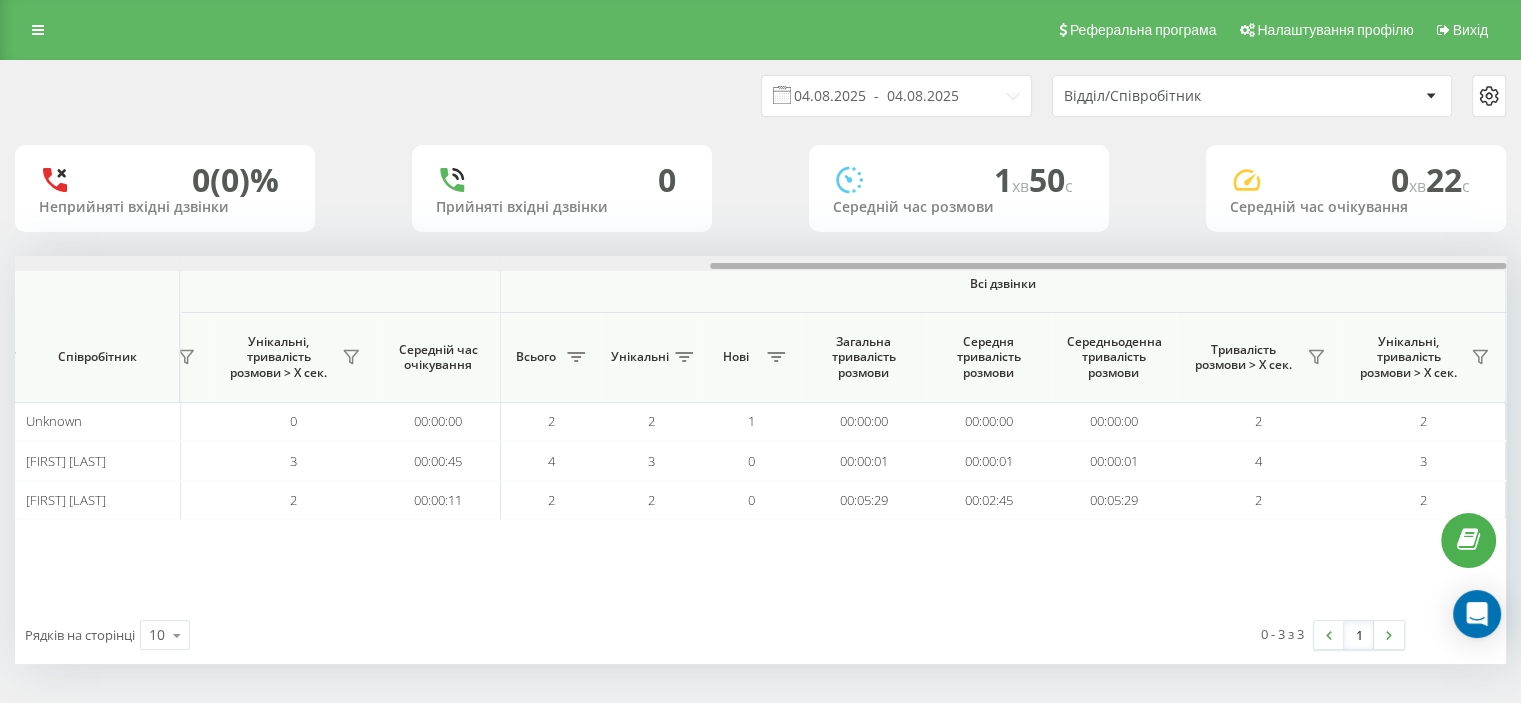 drag, startPoint x: 313, startPoint y: 265, endPoint x: 1048, endPoint y: 247, distance: 735.2204 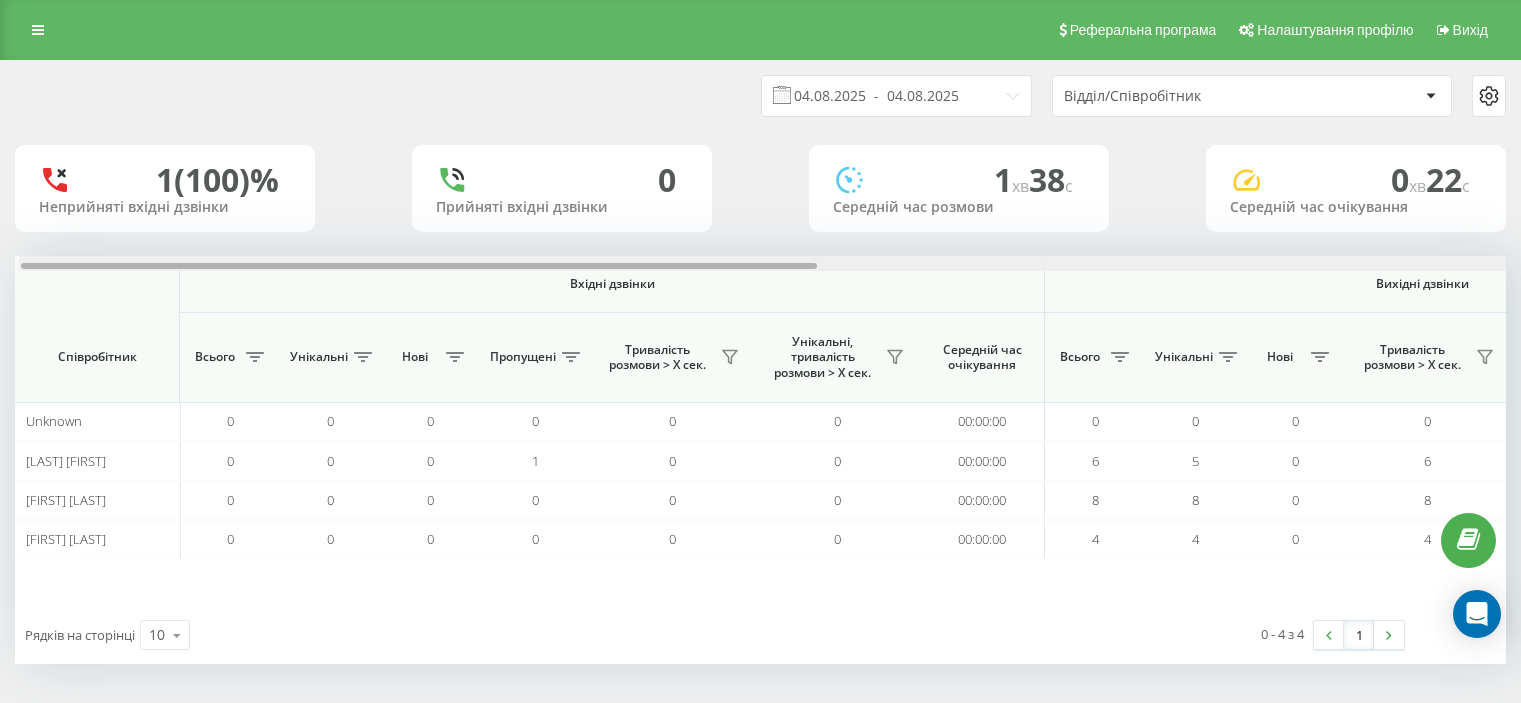scroll, scrollTop: 0, scrollLeft: 0, axis: both 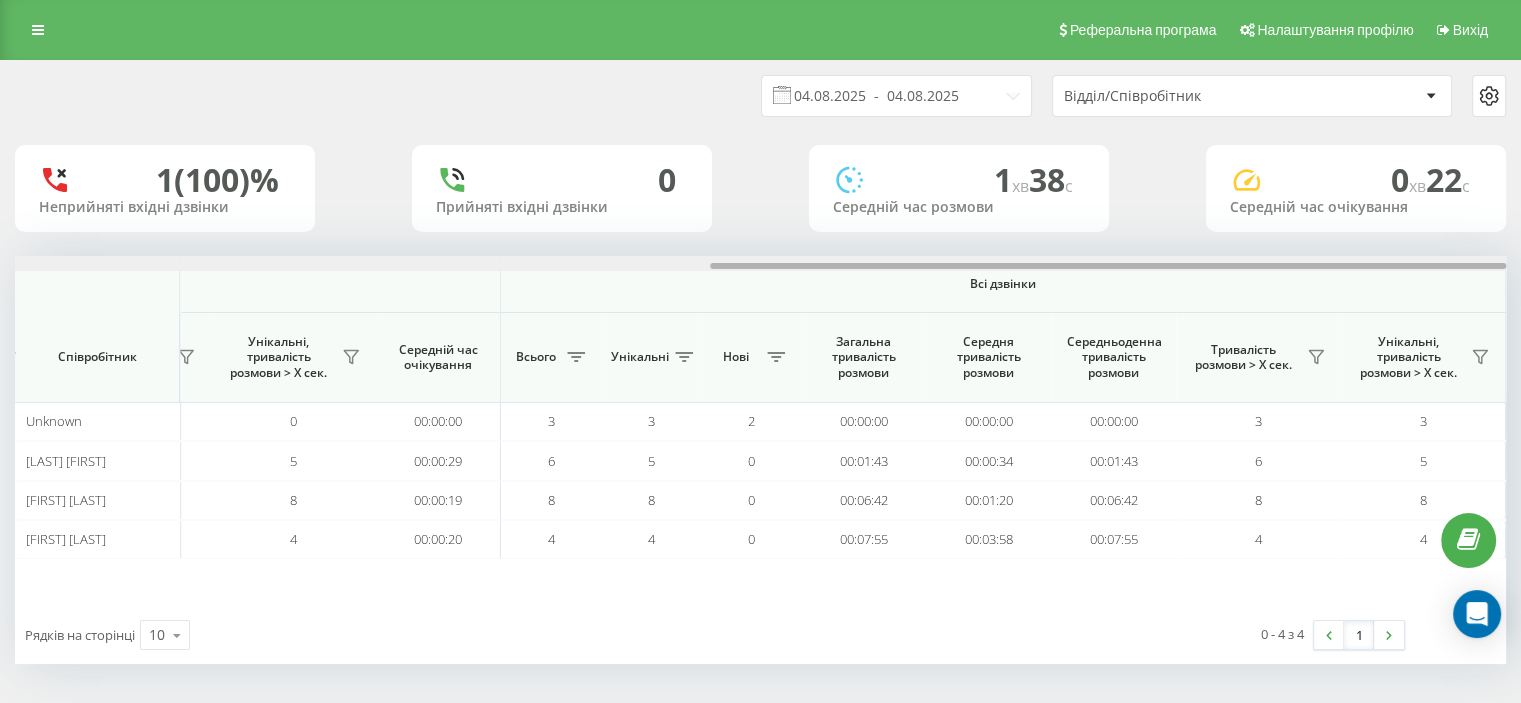 click on "04.08.2025  -  04.08.2025 Відділ/Співробітник 1  (100)% Неприйняті вхідні дзвінки 0 Прийняті вхідні дзвінки 1 хв  38 c Середній час розмови 0 хв  22 c Середній час очікування Вхідні дзвінки Вихідні дзвінки Всі дзвінки Співробітник Всього Унікальні Нові Пропущені Тривалість розмови > Х сек. Унікальні, тривалість розмови > Х сек. Середній час очікування Всього Унікальні Нові Тривалість розмови > Х сек. Унікальні, тривалість розмови > Х сек. Середній час очікування Всього Унікальні Нові Загальна тривалість розмови Середня тривалість розмови Середньоденна тривалість розмови 0 0" at bounding box center [760, 362] 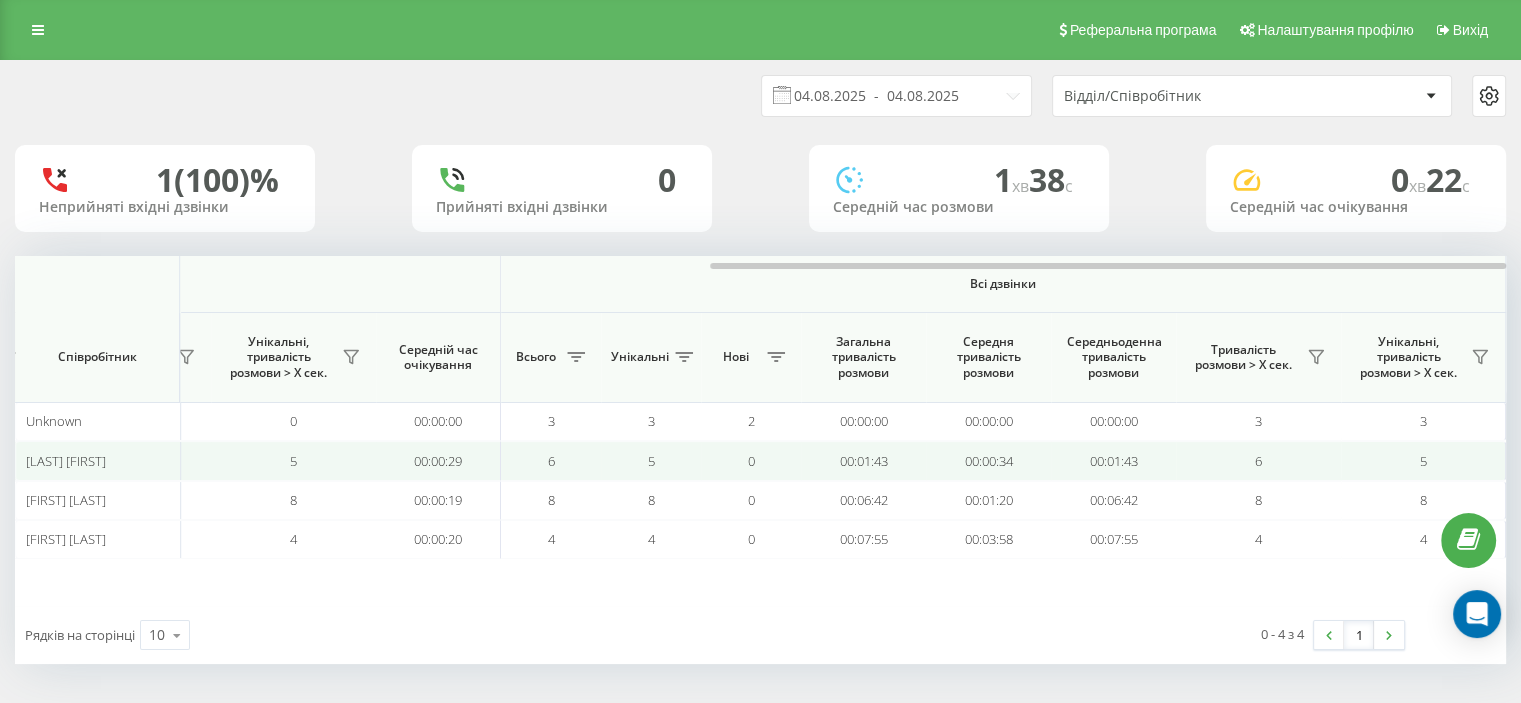 scroll, scrollTop: 0, scrollLeft: 0, axis: both 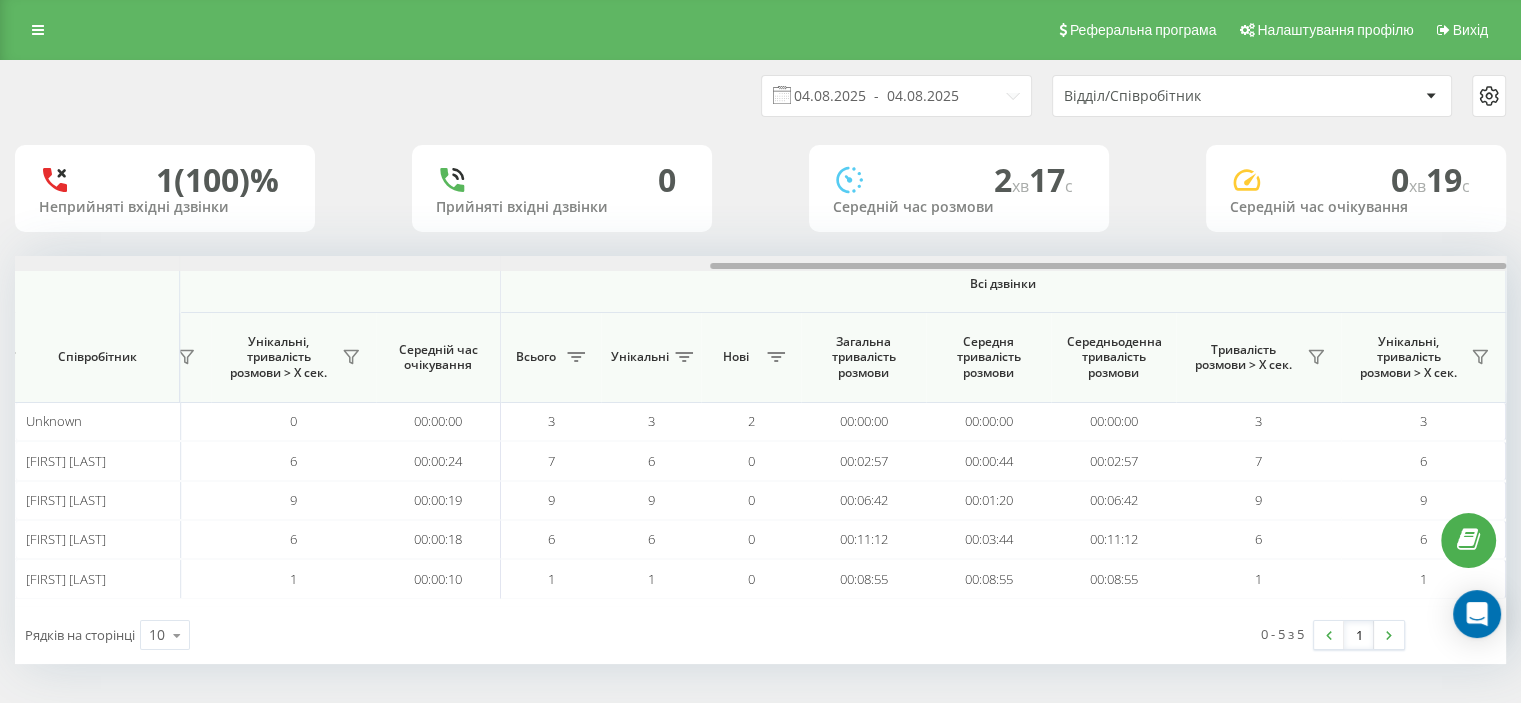 drag, startPoint x: 243, startPoint y: 267, endPoint x: 1020, endPoint y: 171, distance: 782.908 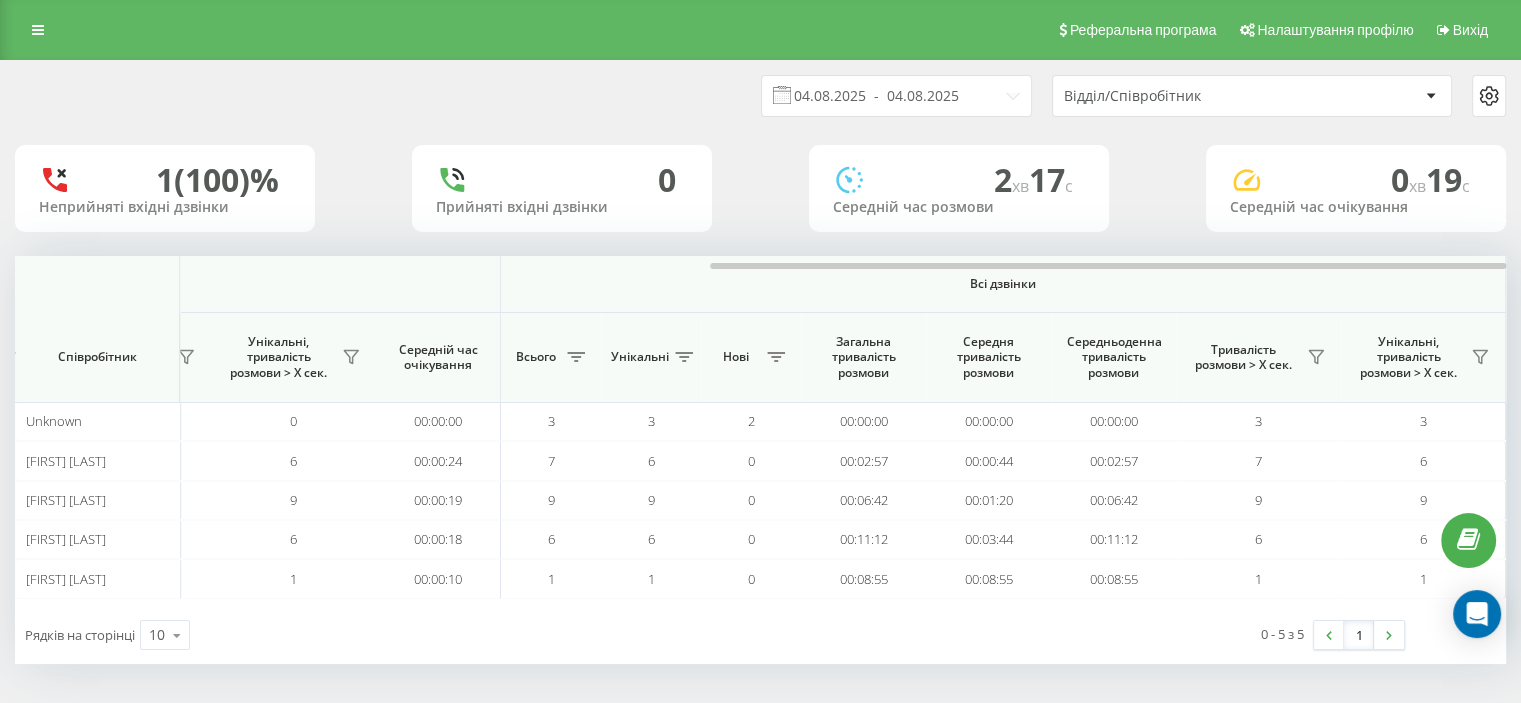 scroll, scrollTop: 0, scrollLeft: 0, axis: both 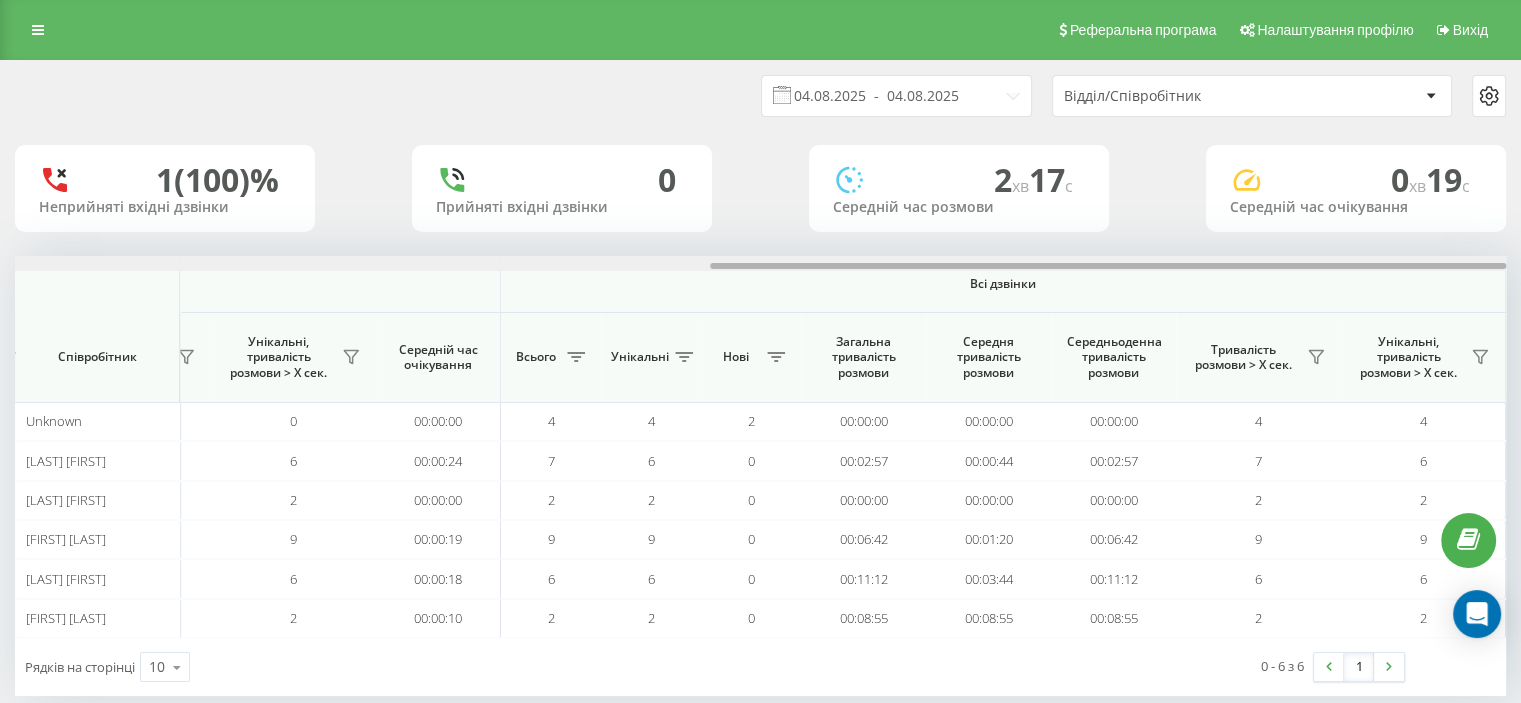 drag, startPoint x: 469, startPoint y: 264, endPoint x: 1435, endPoint y: 123, distance: 976.23615 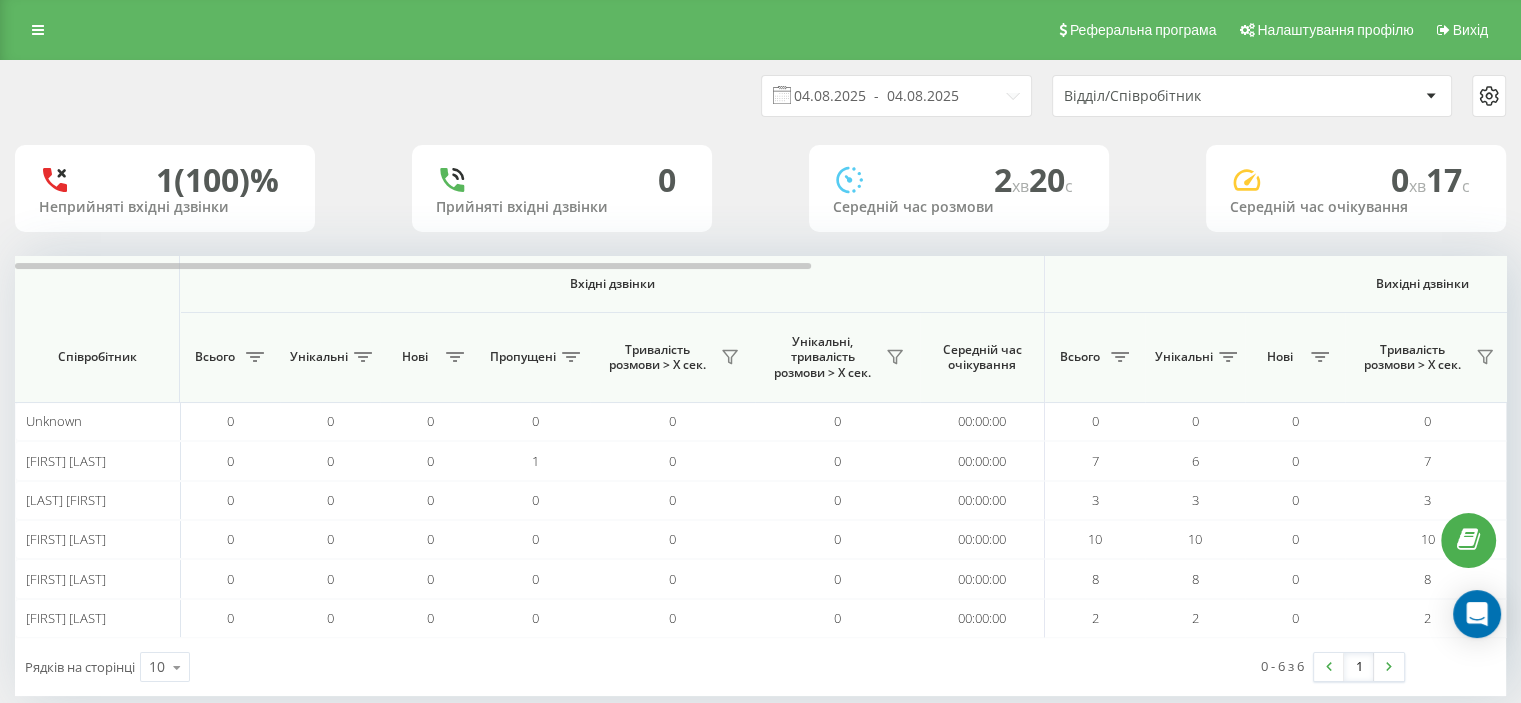 scroll, scrollTop: 0, scrollLeft: 0, axis: both 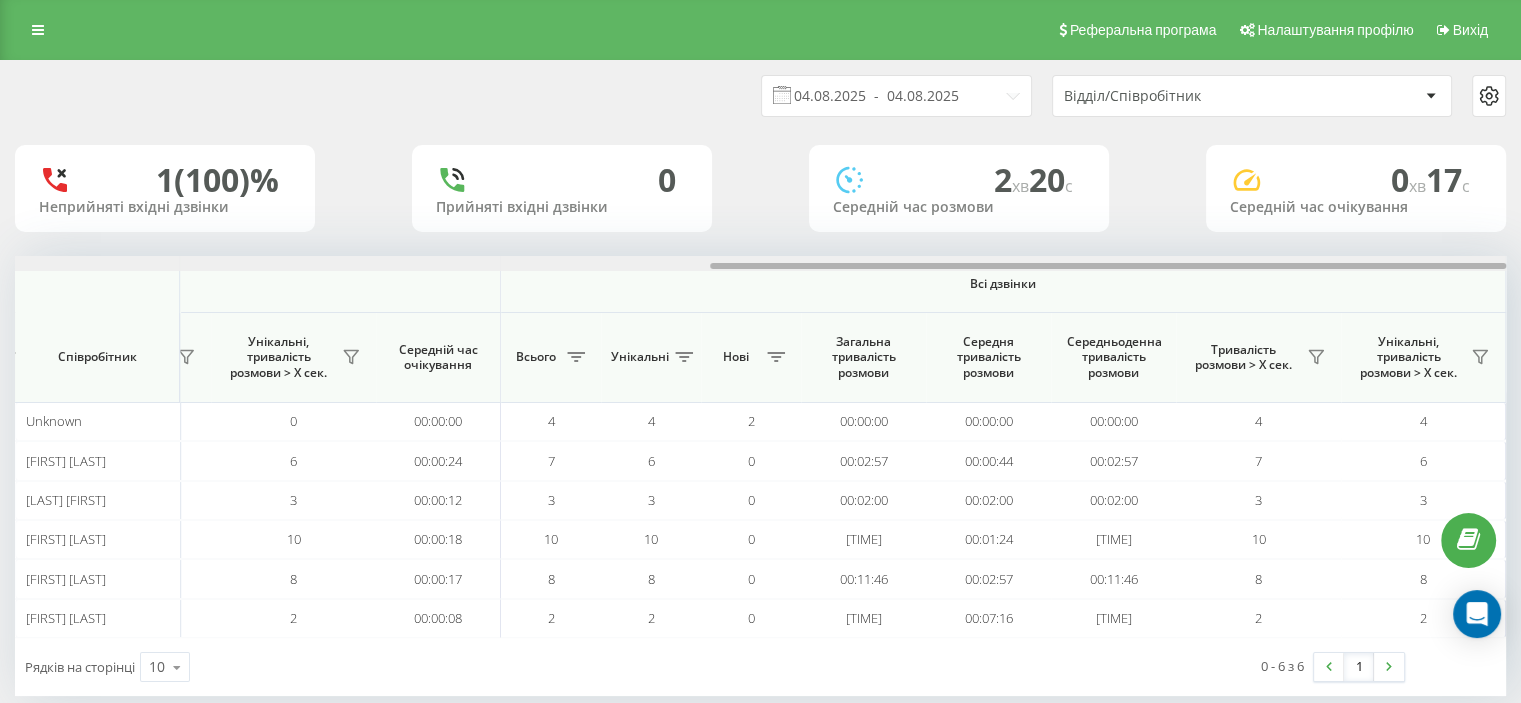 drag, startPoint x: 286, startPoint y: 266, endPoint x: 1189, endPoint y: 127, distance: 913.6356 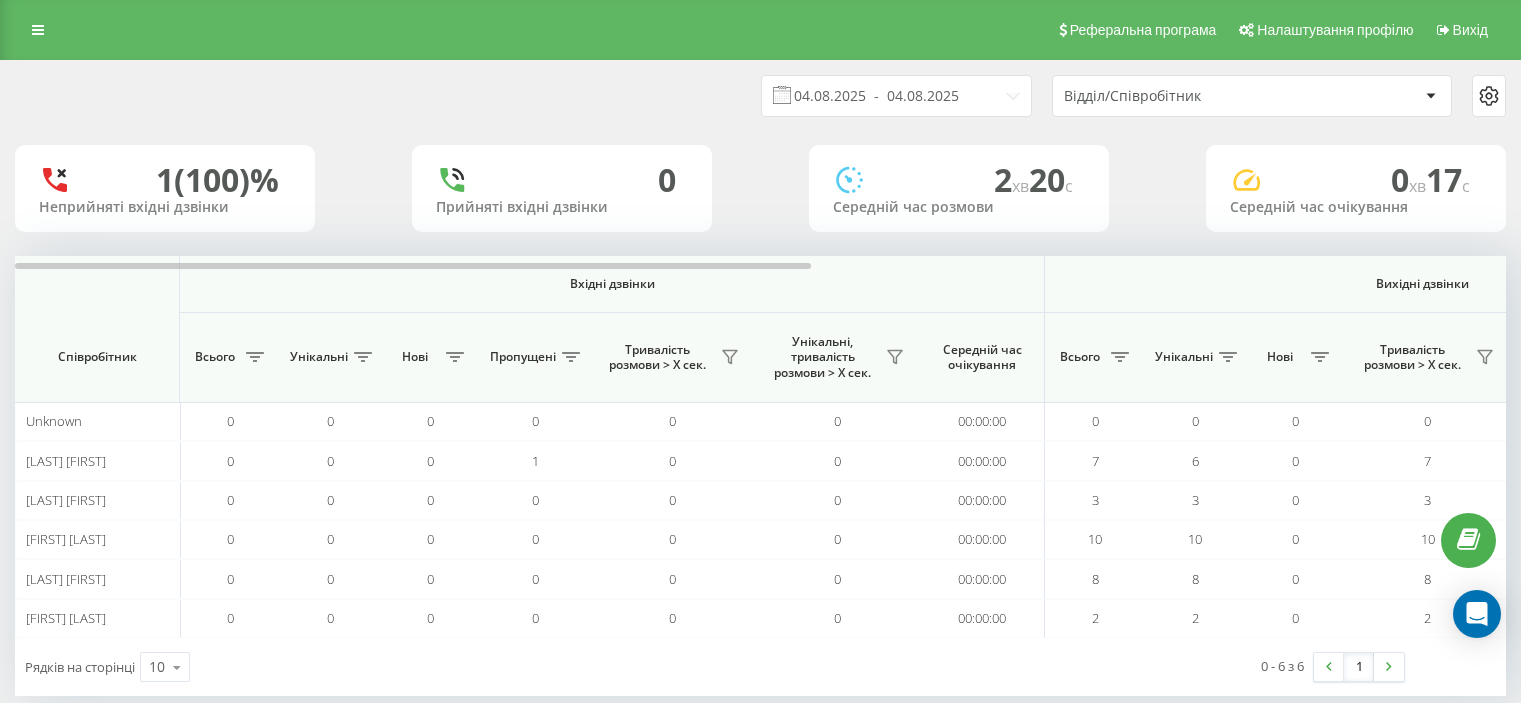 scroll, scrollTop: 0, scrollLeft: 0, axis: both 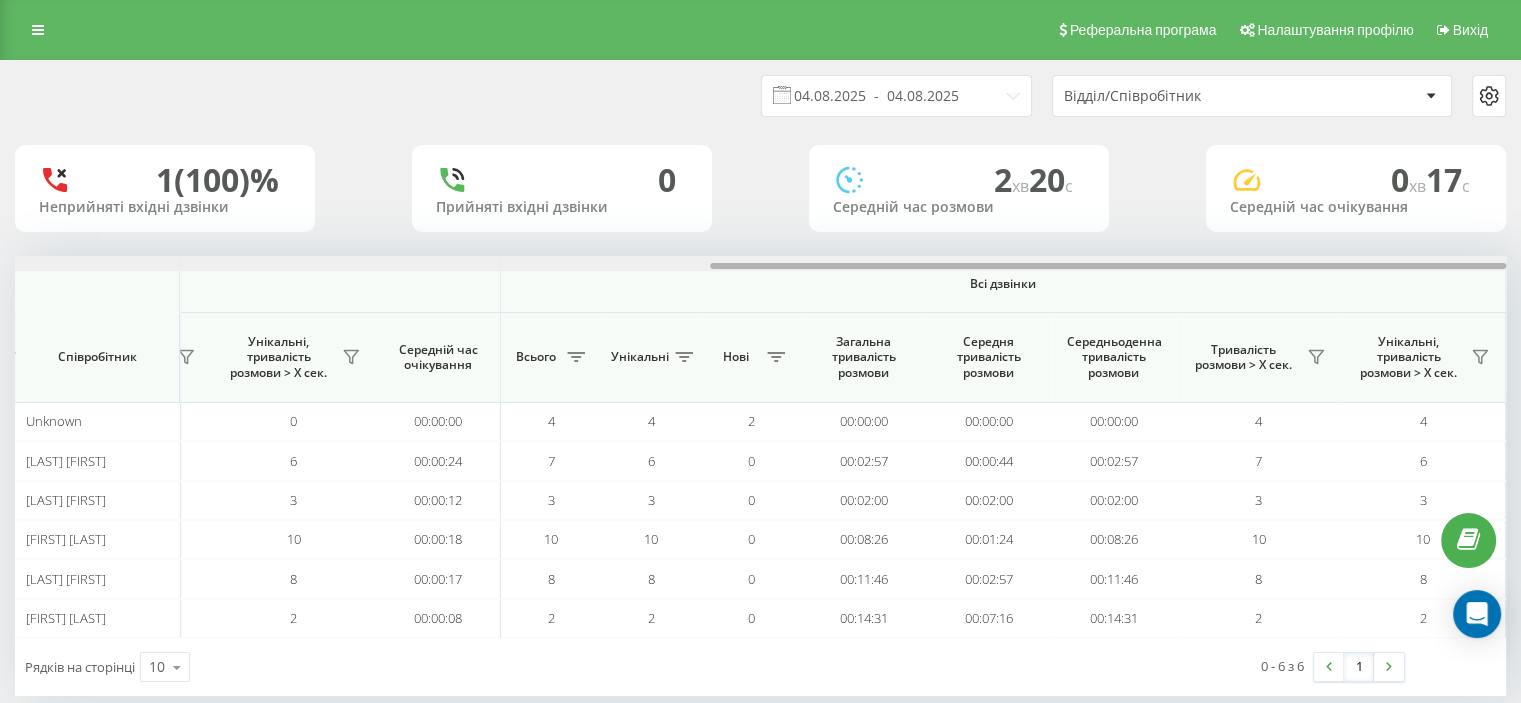 drag, startPoint x: 339, startPoint y: 267, endPoint x: 1115, endPoint y: 163, distance: 782.93805 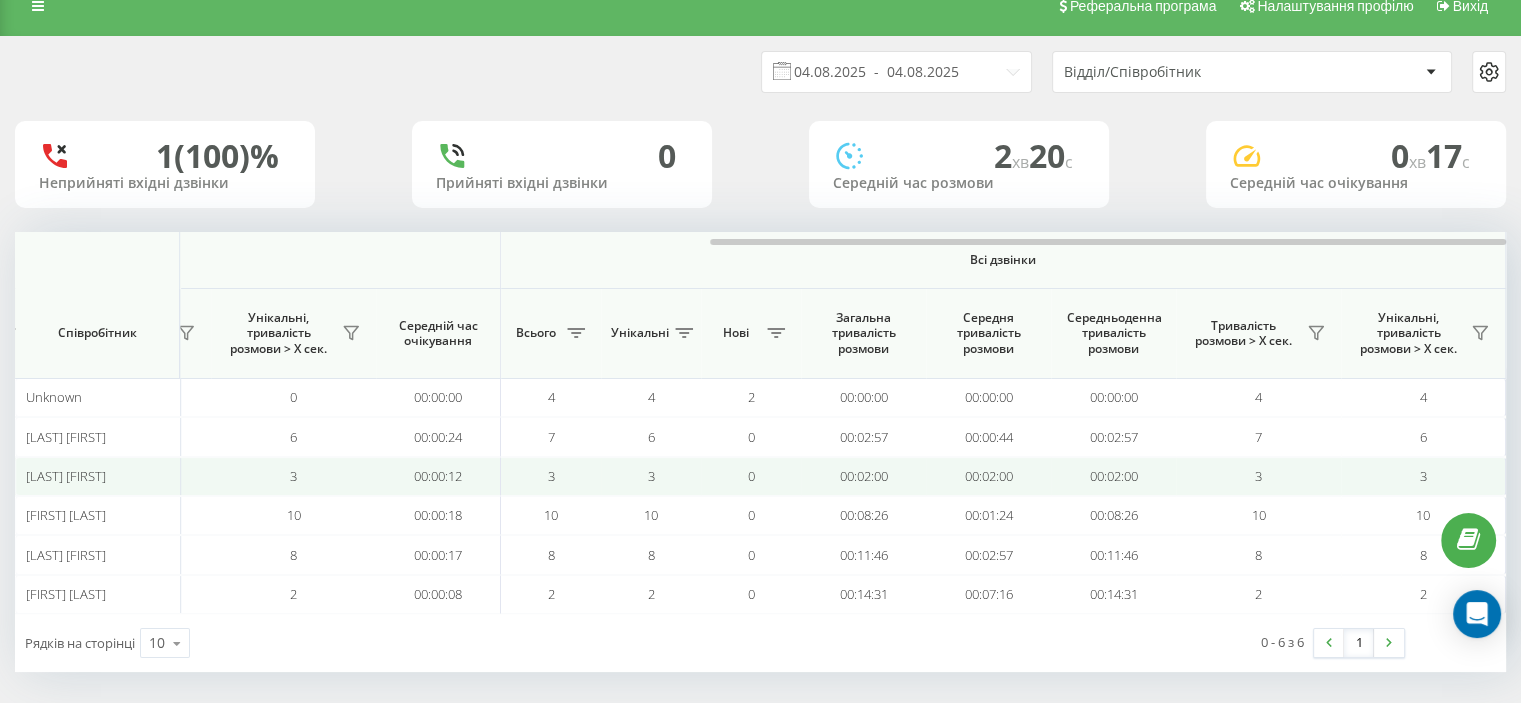 scroll, scrollTop: 30, scrollLeft: 0, axis: vertical 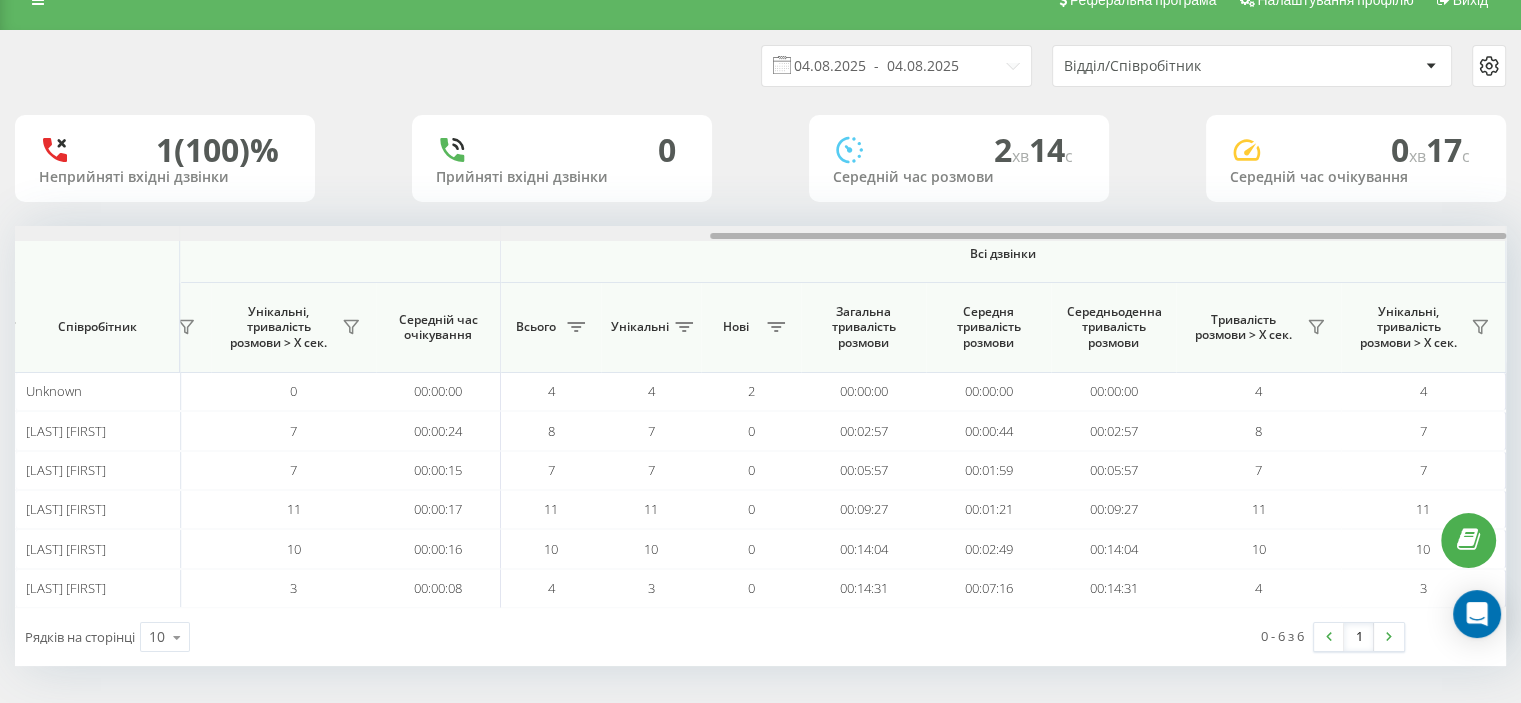 drag, startPoint x: 432, startPoint y: 233, endPoint x: 1239, endPoint y: 170, distance: 809.4554 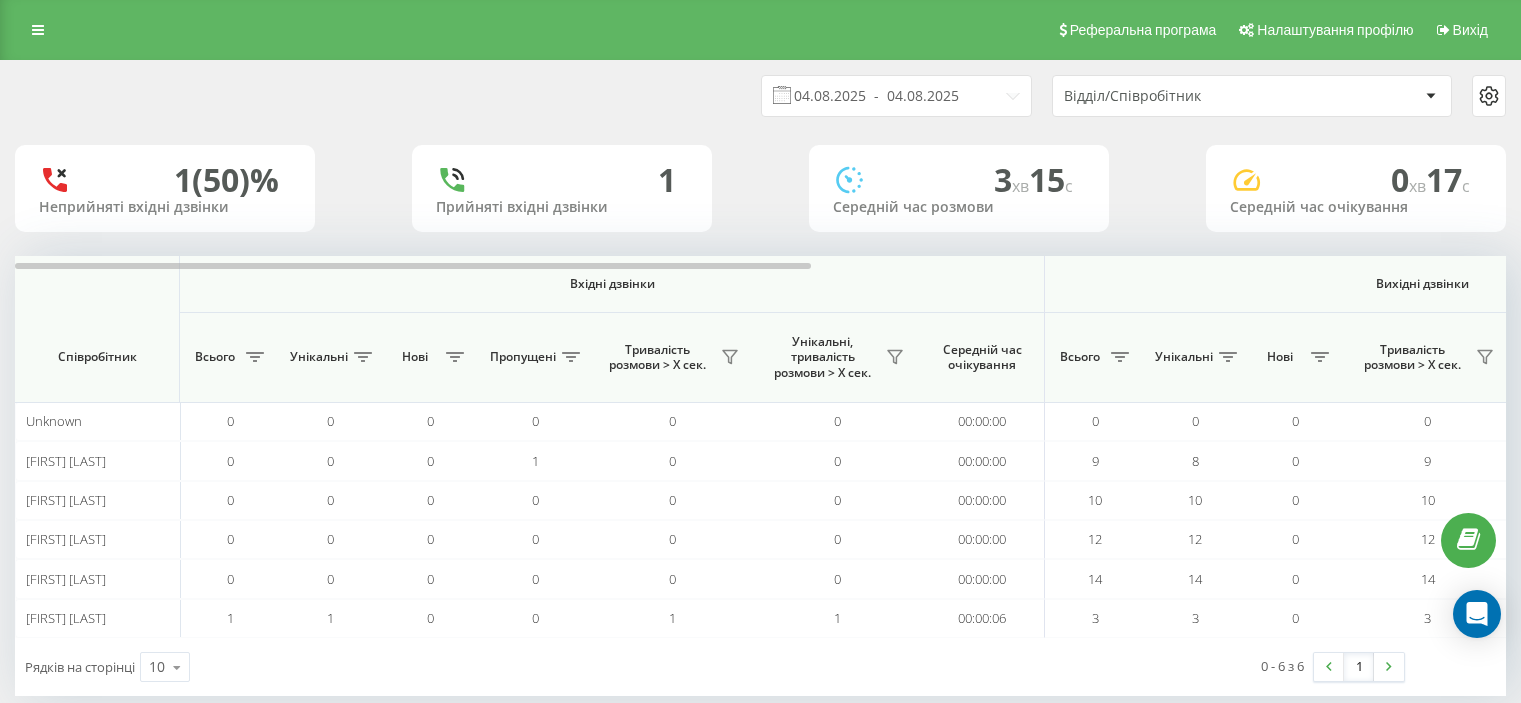 scroll, scrollTop: 30, scrollLeft: 0, axis: vertical 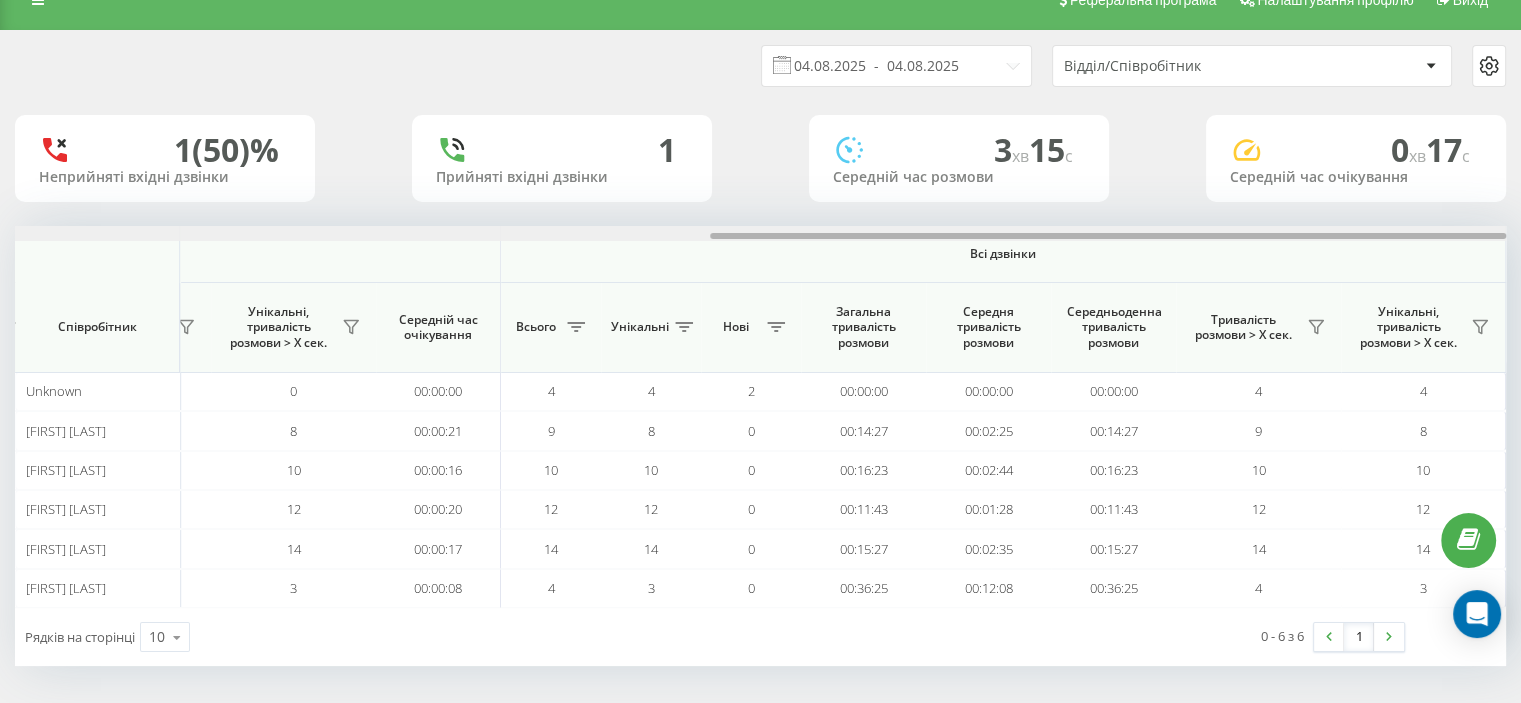 drag, startPoint x: 332, startPoint y: 233, endPoint x: 1224, endPoint y: 100, distance: 901.86084 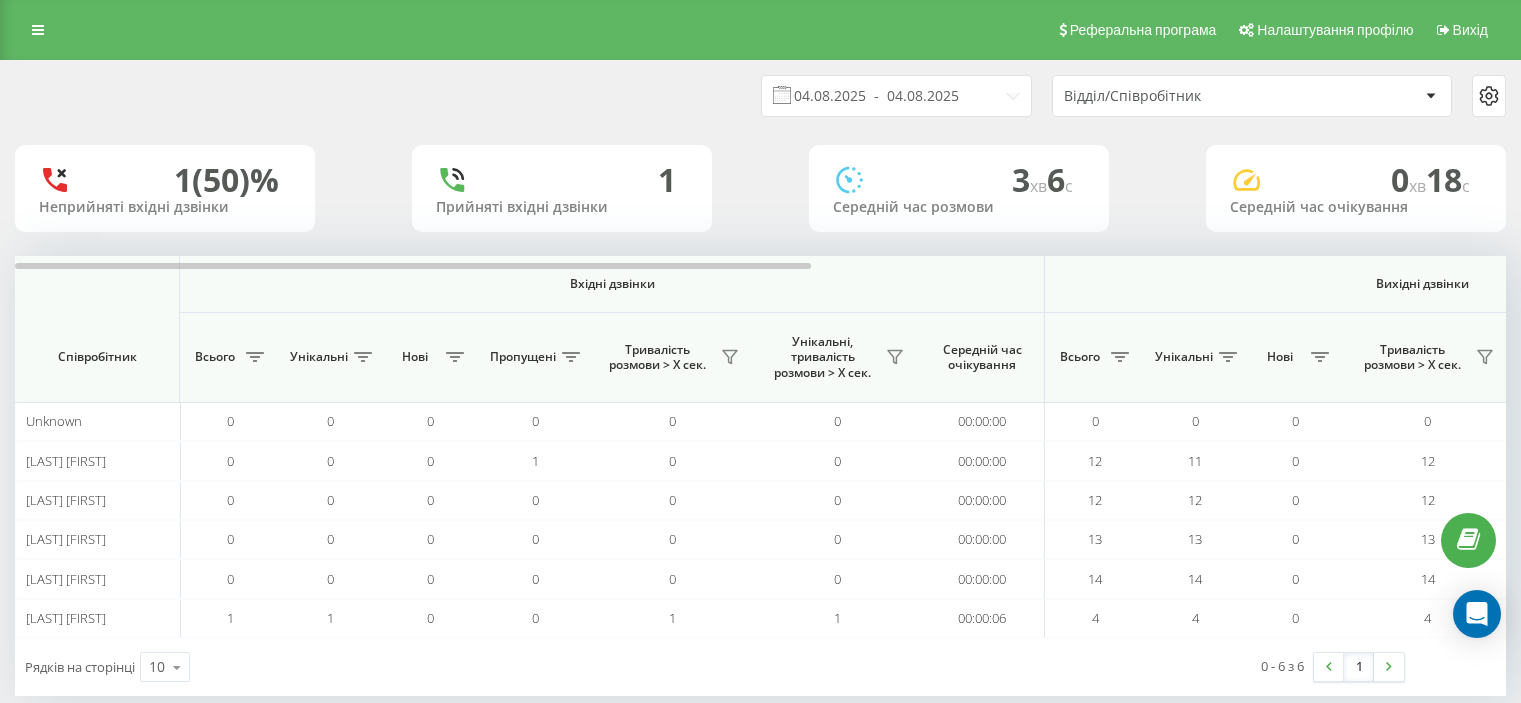 scroll, scrollTop: 30, scrollLeft: 0, axis: vertical 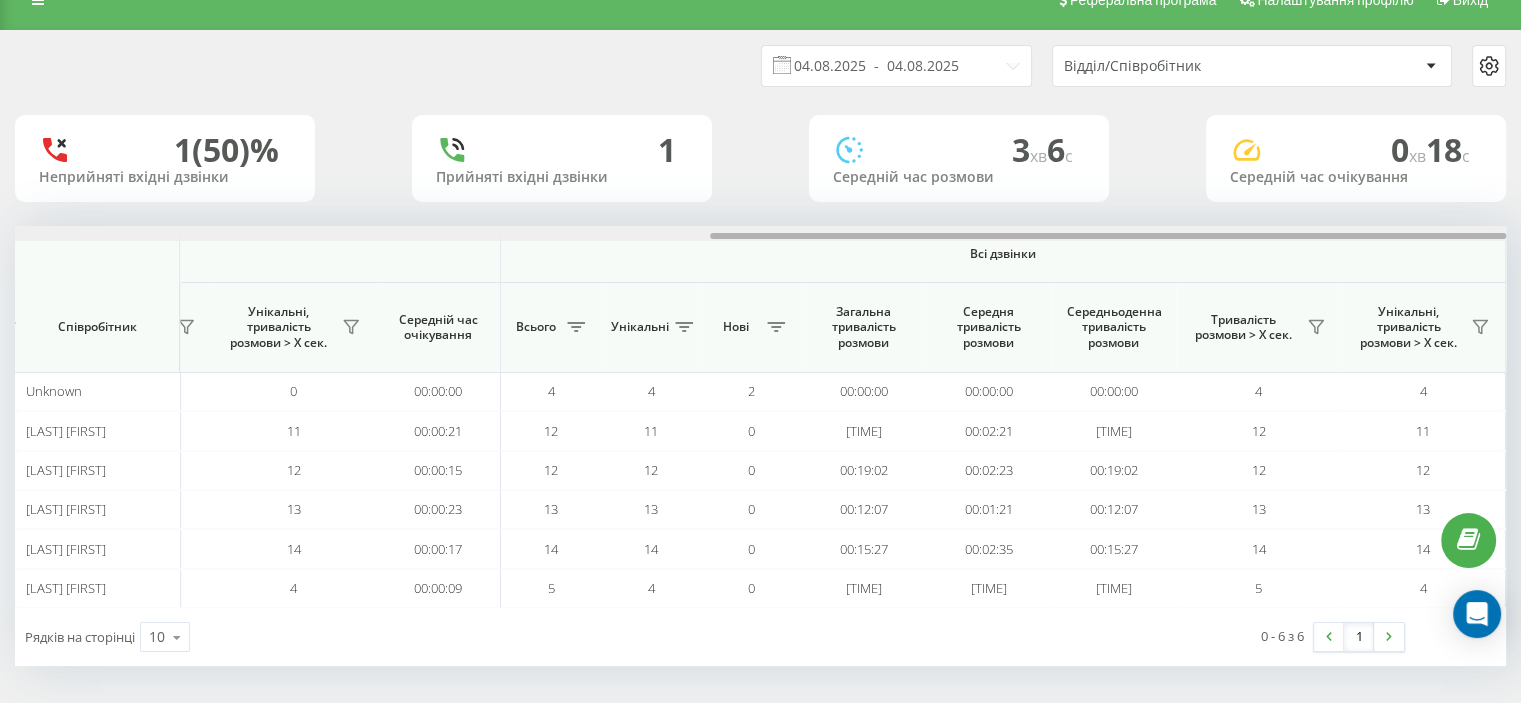 drag, startPoint x: 420, startPoint y: 232, endPoint x: 1333, endPoint y: 215, distance: 913.15826 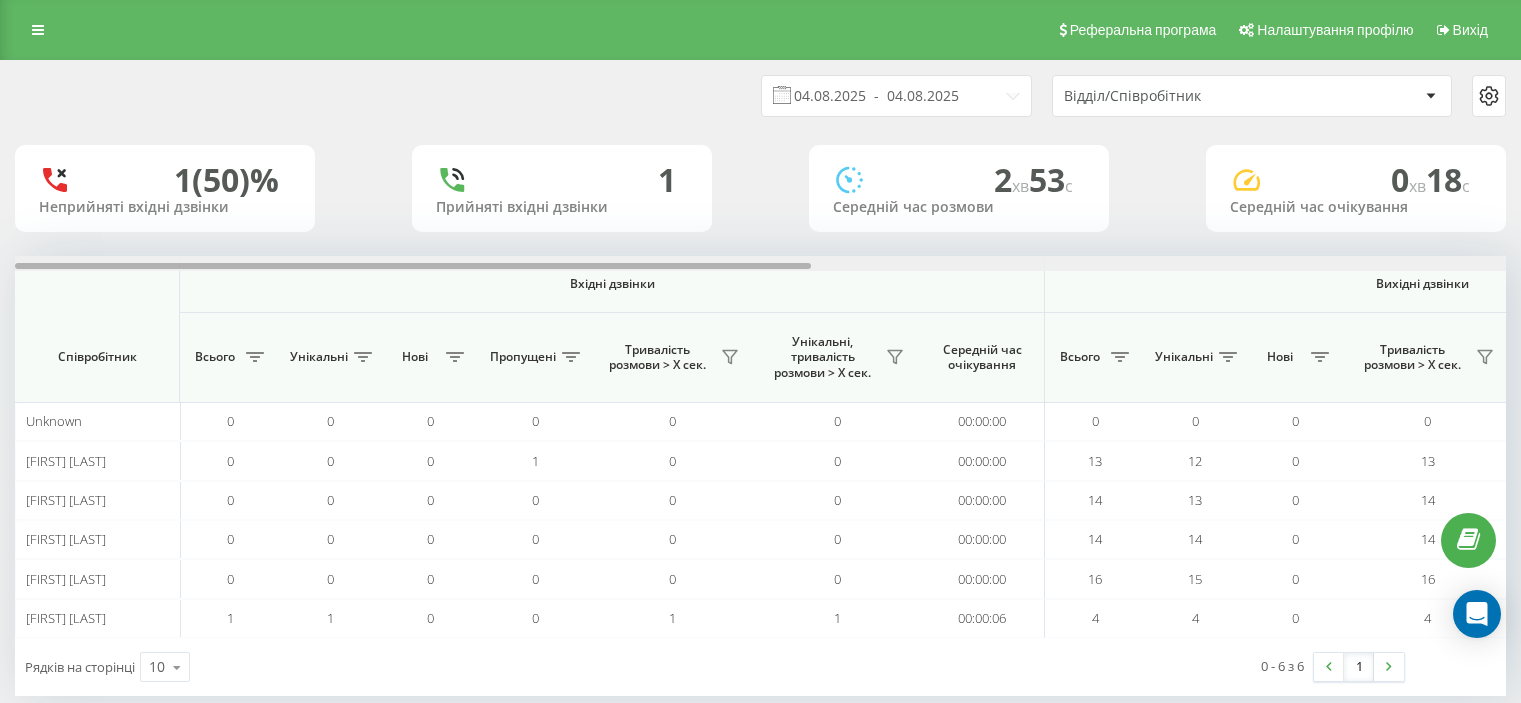scroll, scrollTop: 30, scrollLeft: 0, axis: vertical 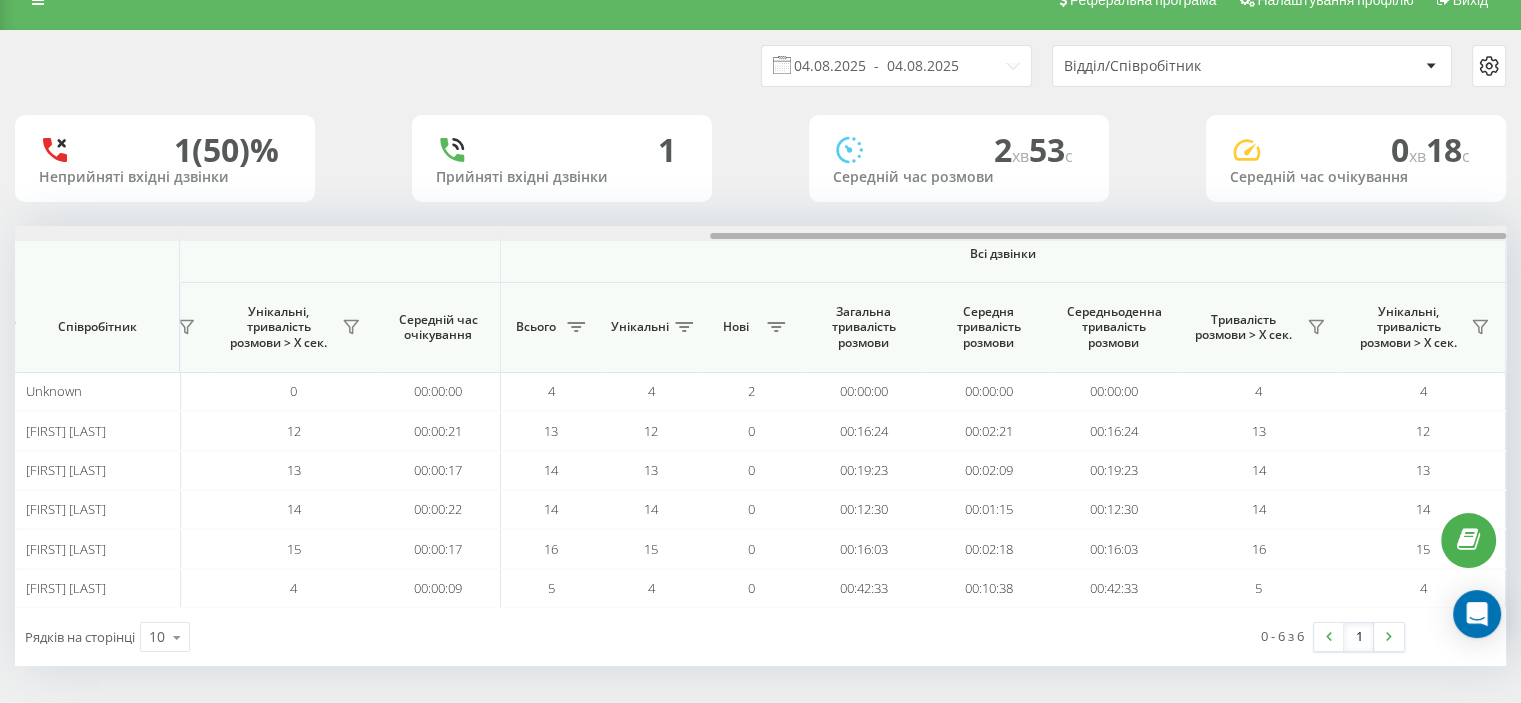 drag, startPoint x: 371, startPoint y: 235, endPoint x: 1202, endPoint y: 172, distance: 833.38464 